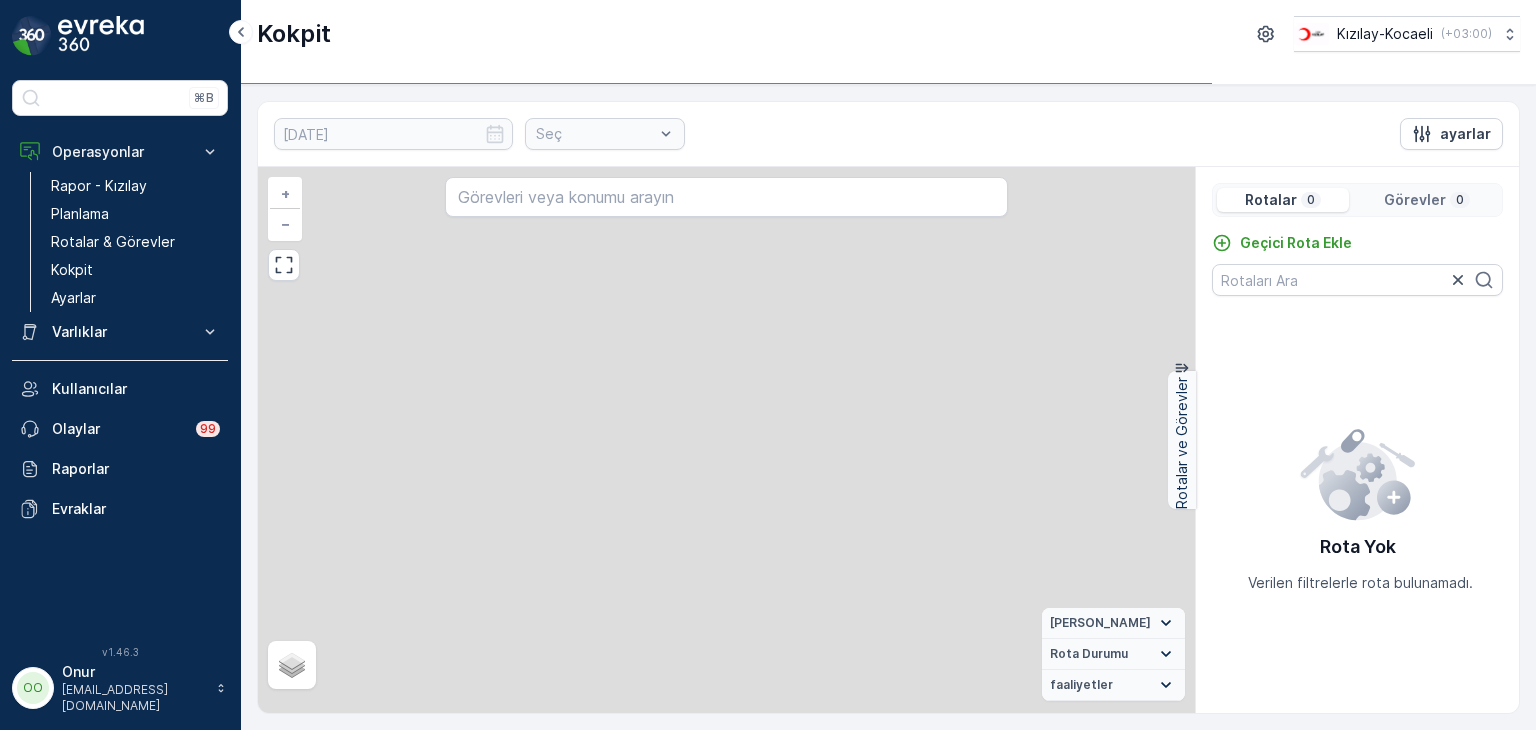scroll, scrollTop: 0, scrollLeft: 0, axis: both 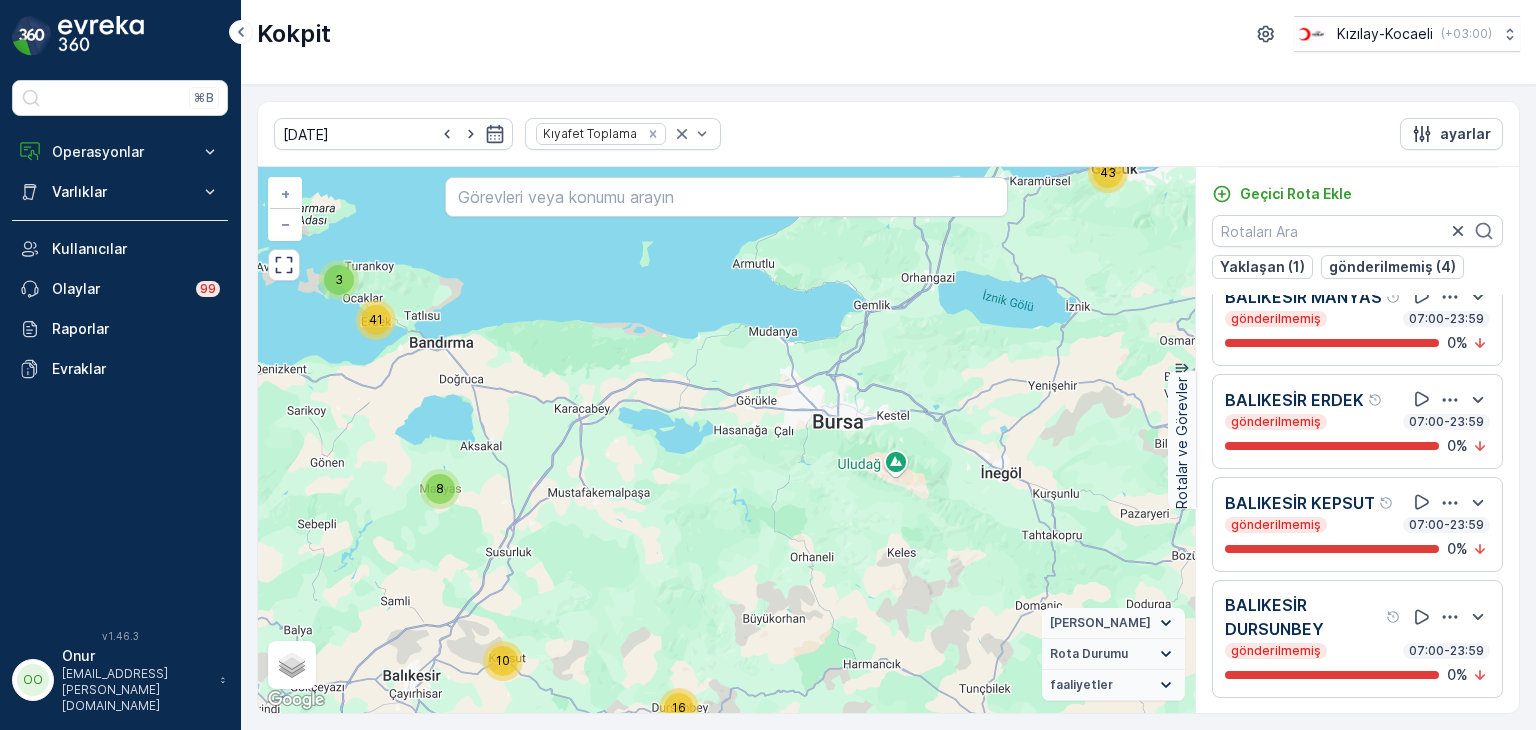 click 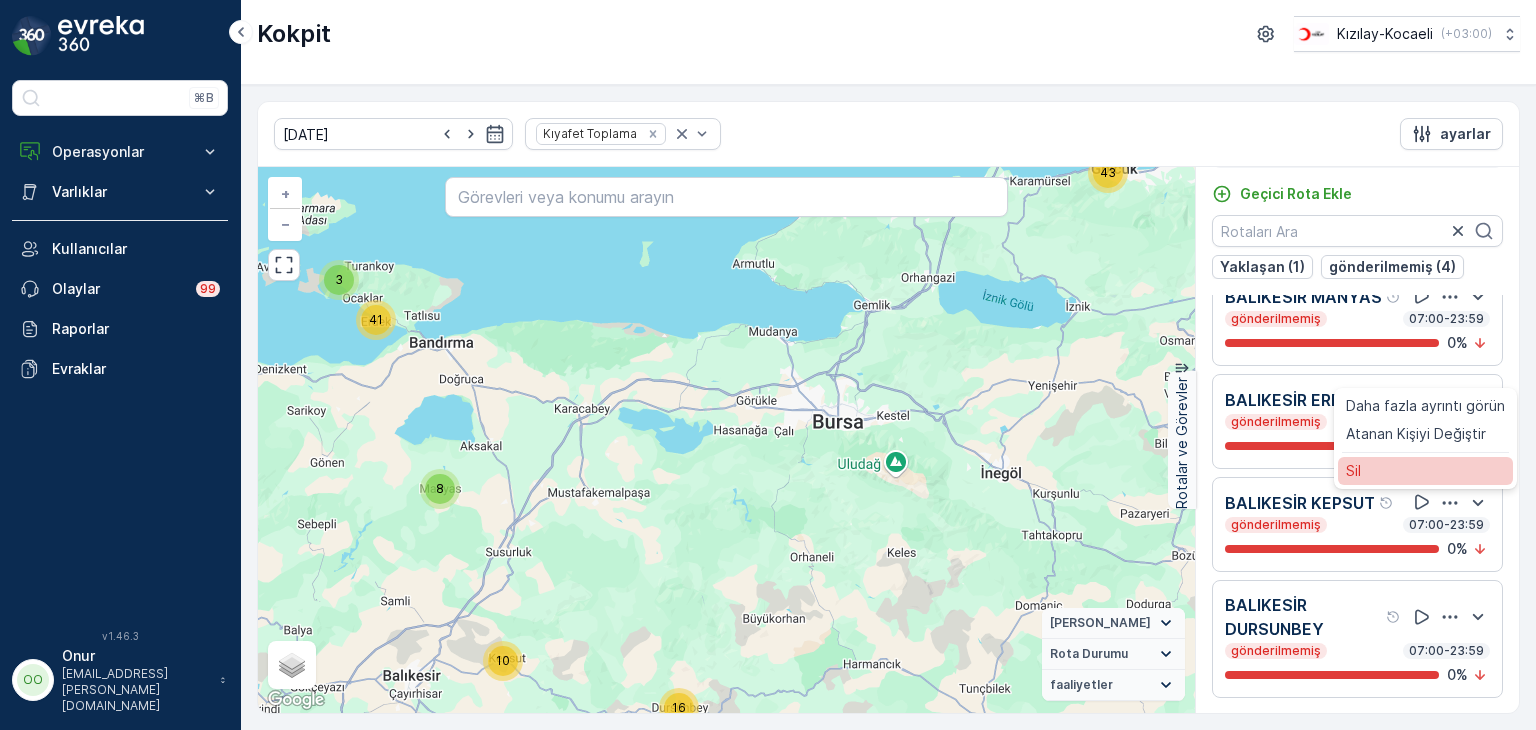 click on "Sil" at bounding box center (1425, 471) 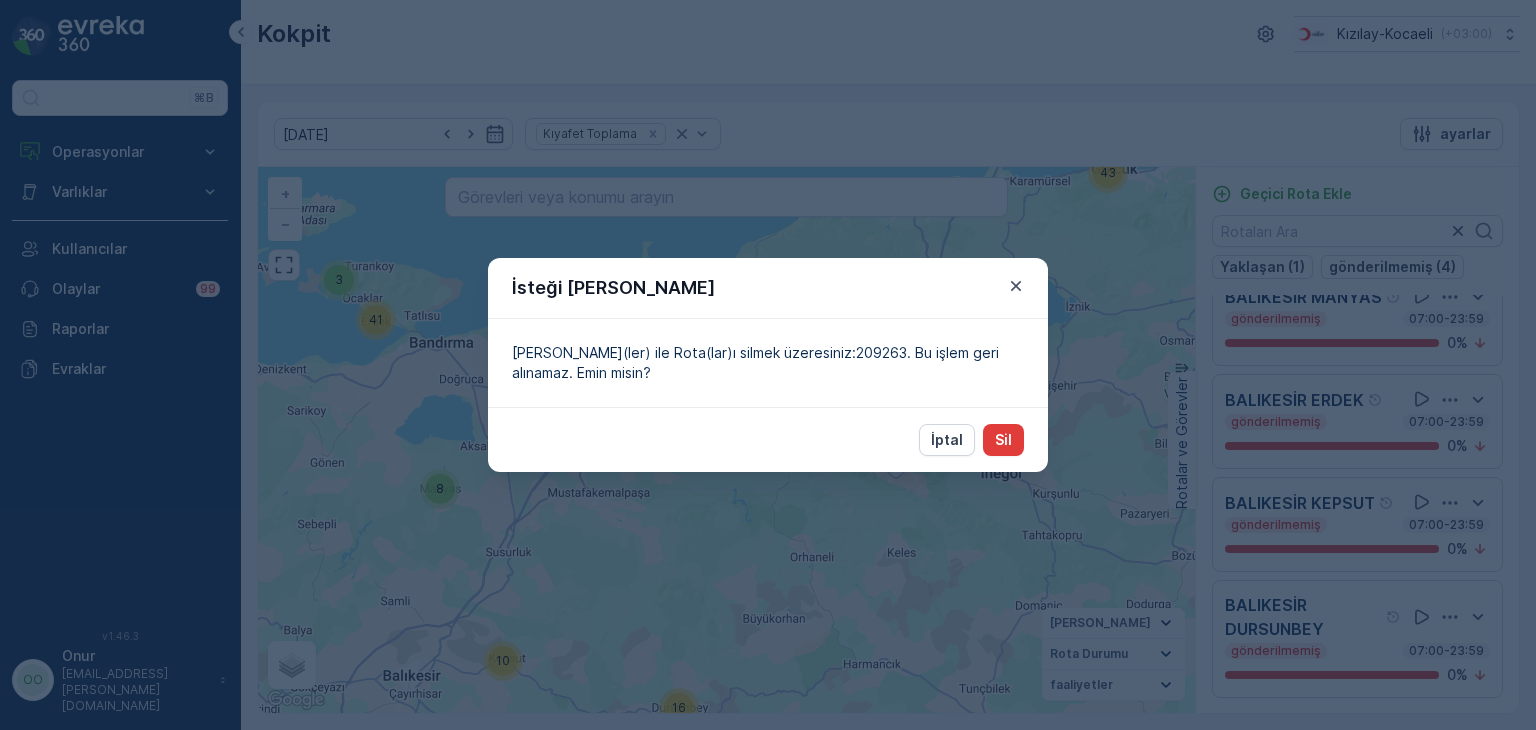 click on "Sil" at bounding box center (1003, 440) 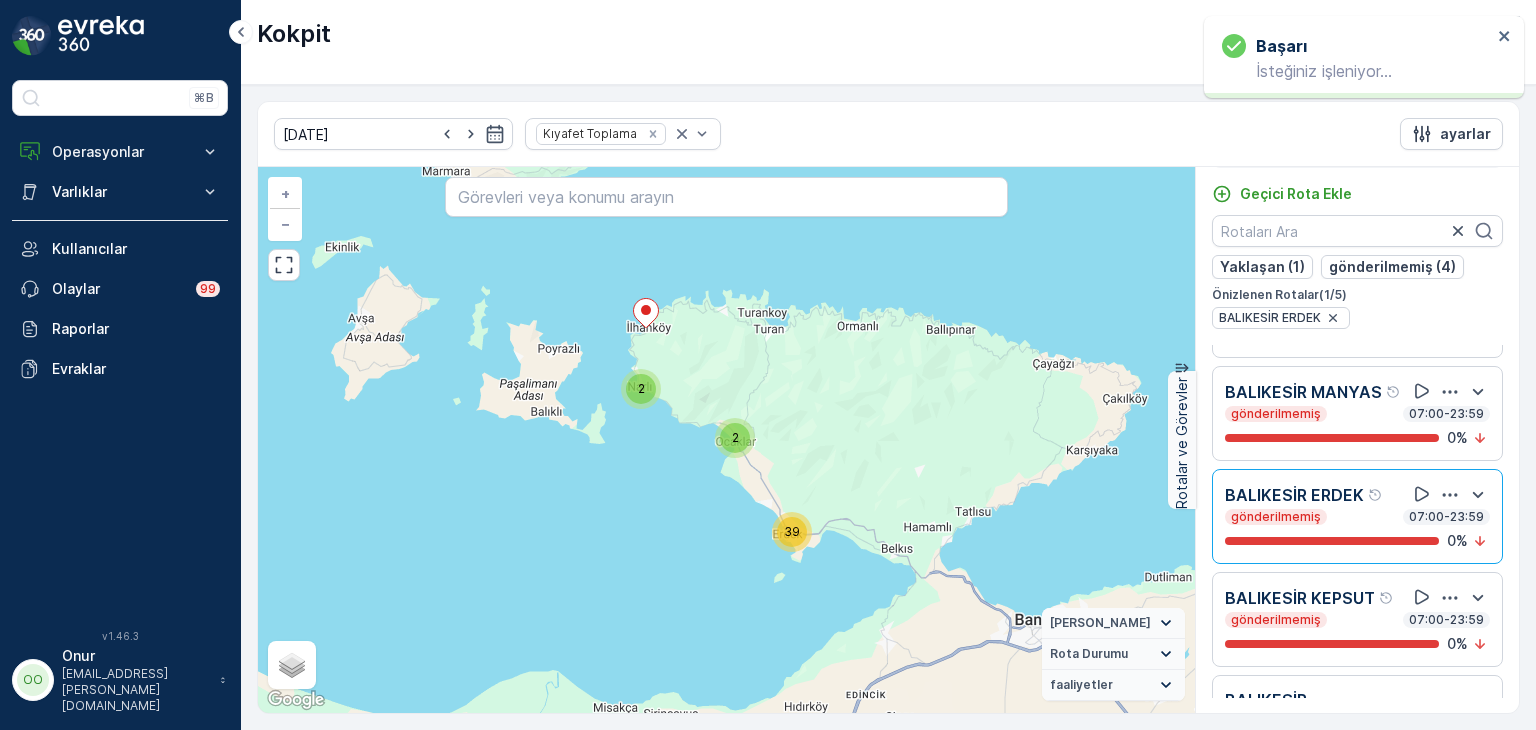 scroll, scrollTop: 142, scrollLeft: 0, axis: vertical 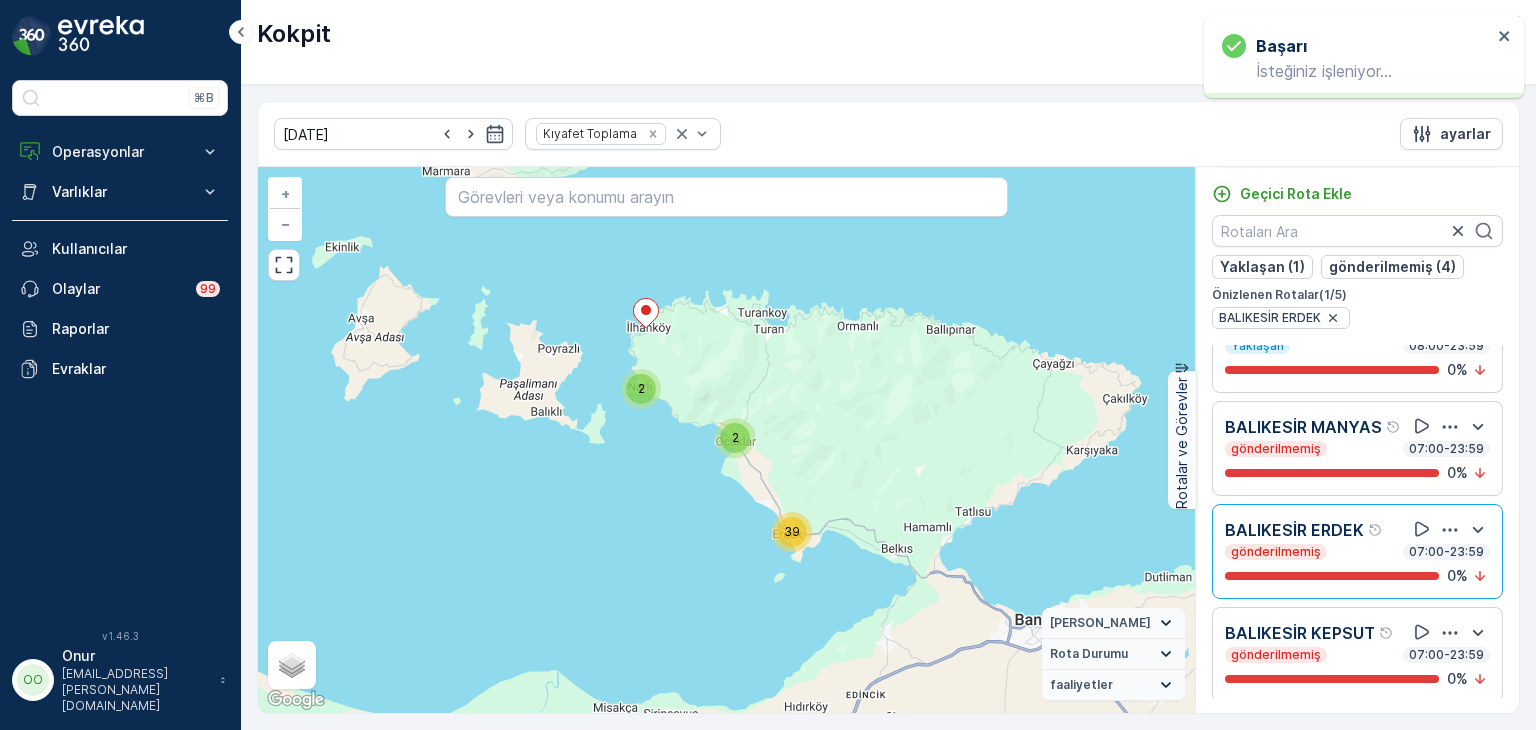 click 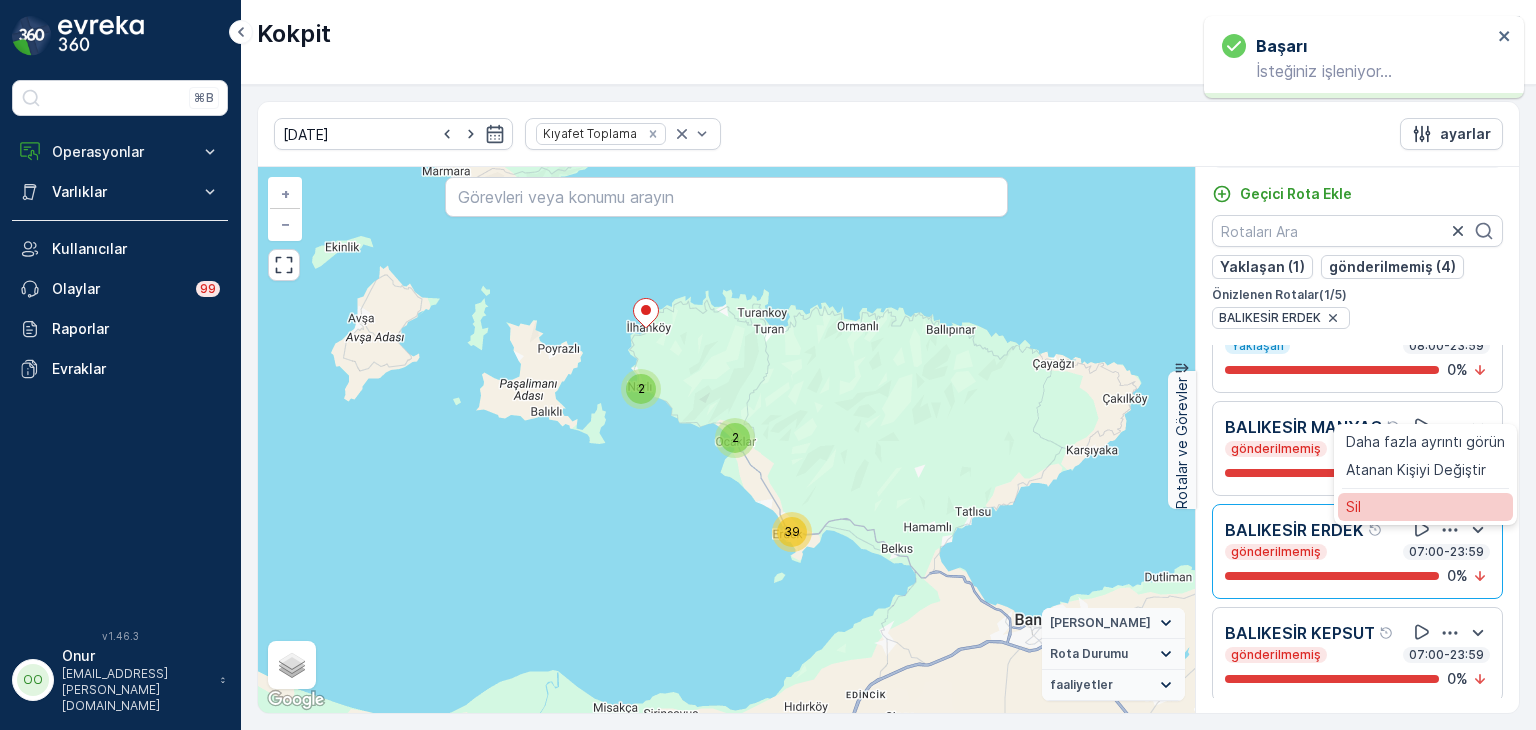 click on "Sil" at bounding box center [1425, 507] 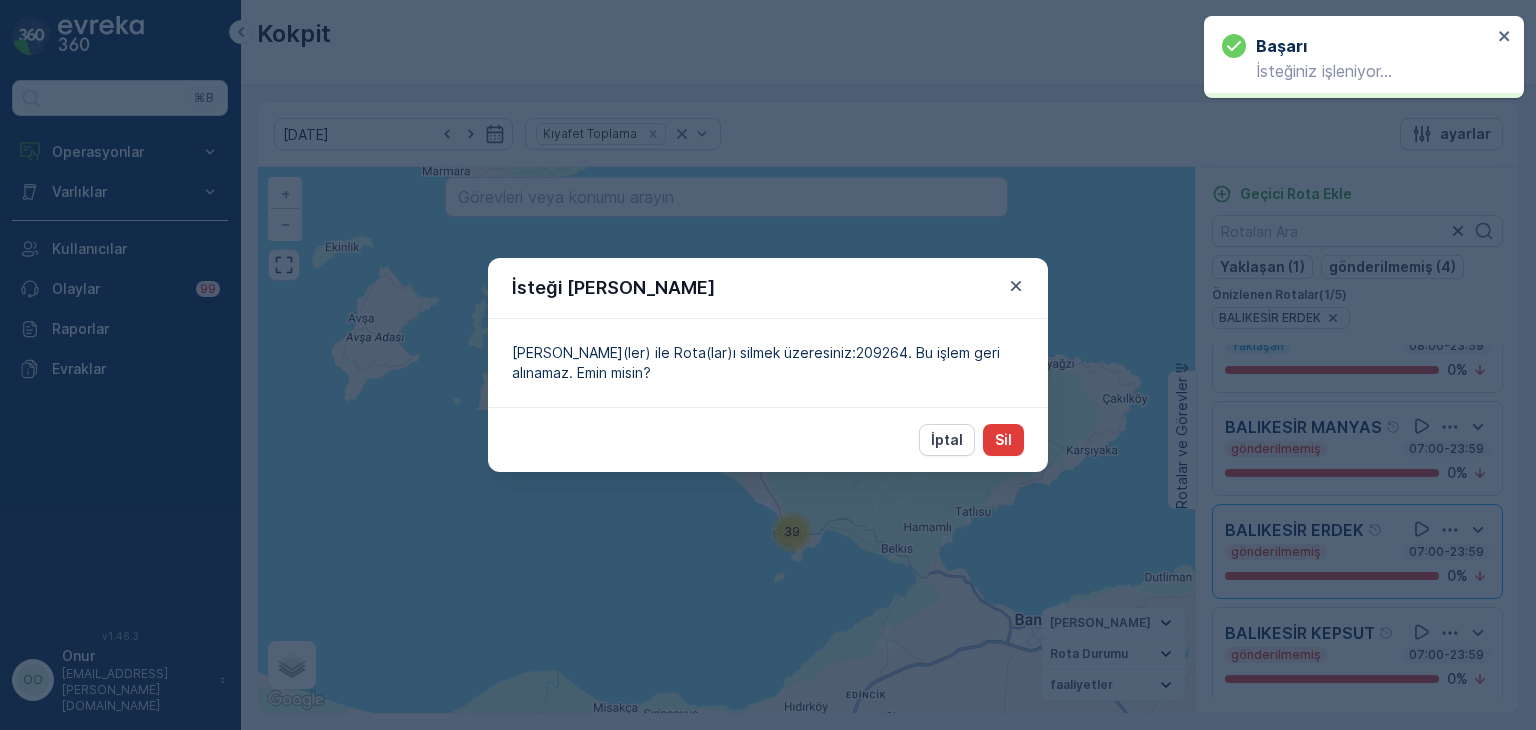 click on "Sil" at bounding box center [1003, 440] 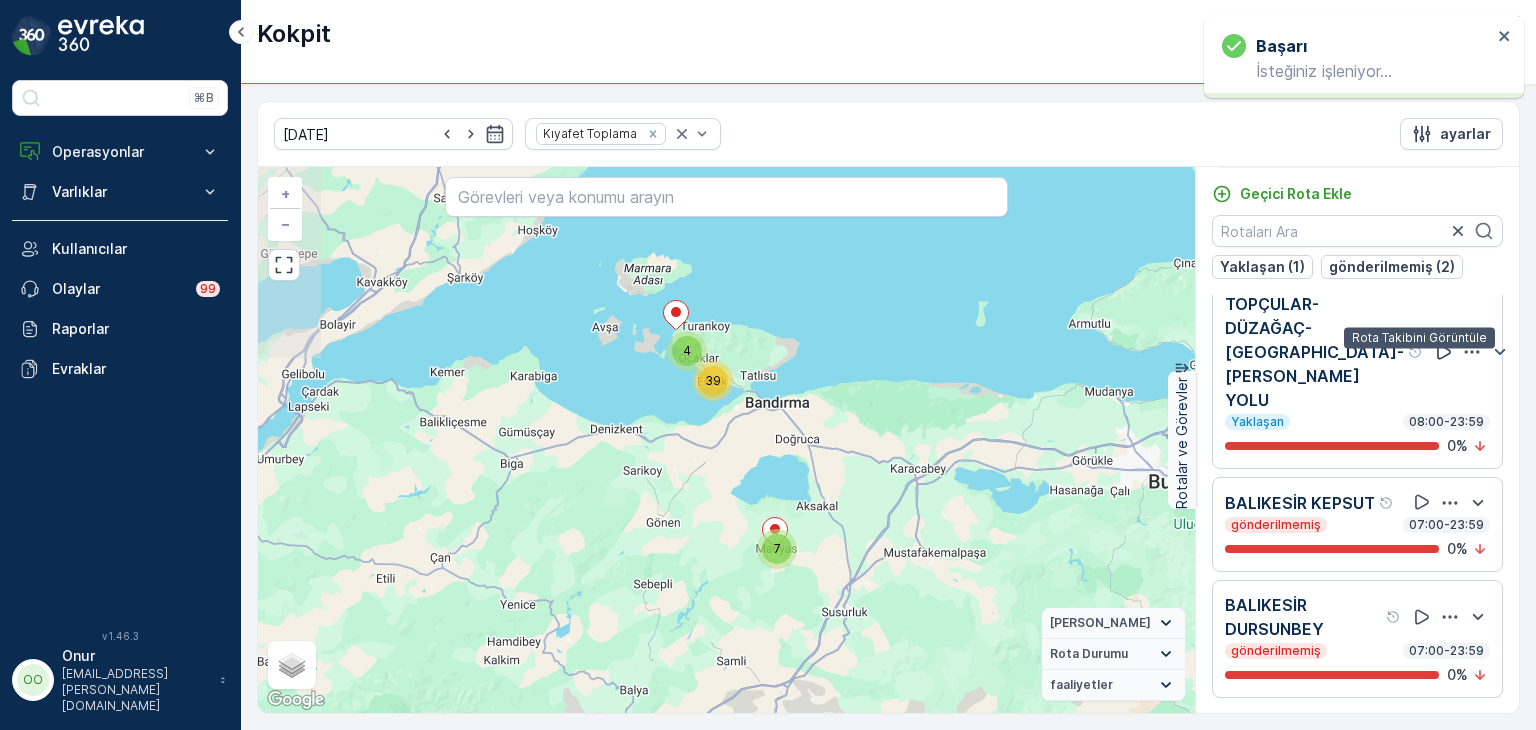 scroll, scrollTop: 0, scrollLeft: 0, axis: both 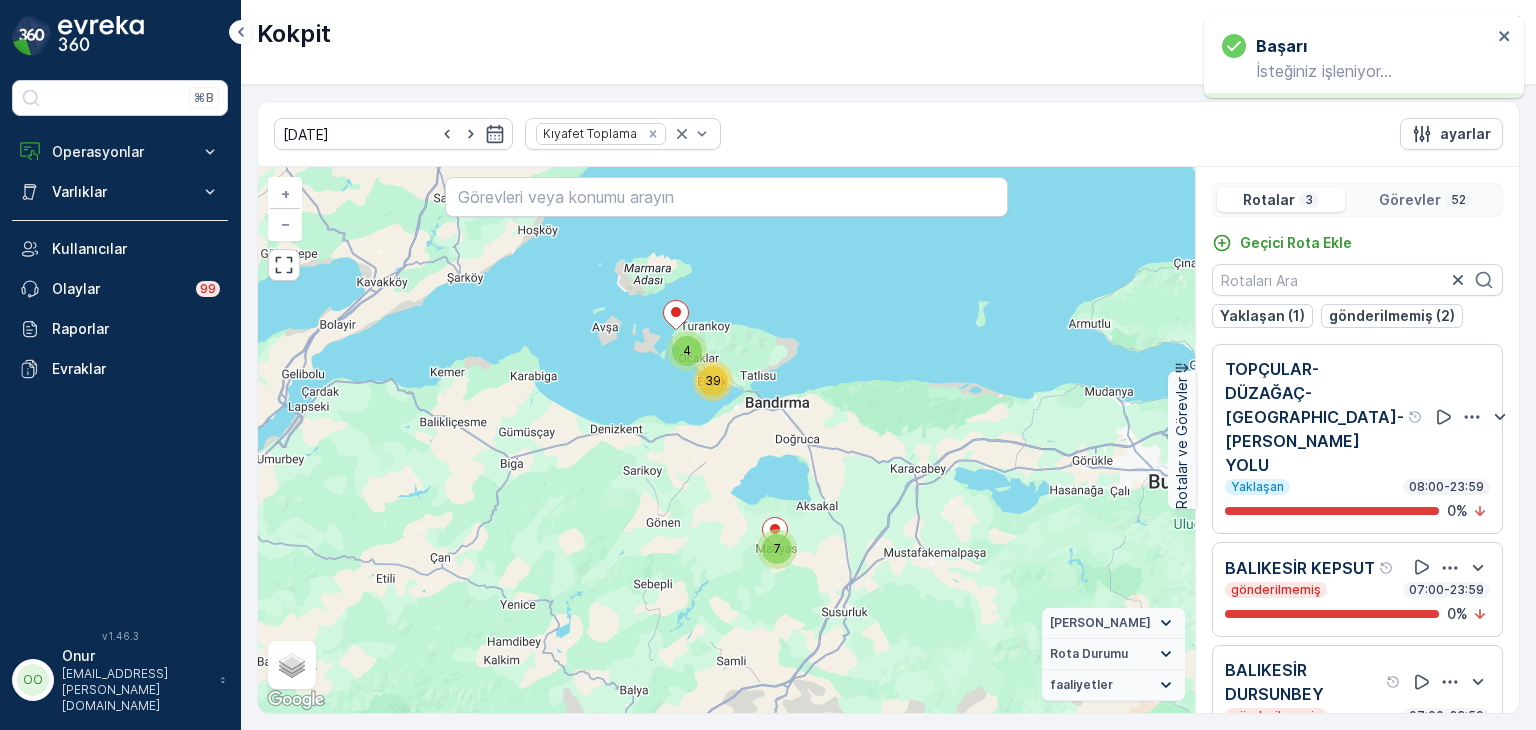 click 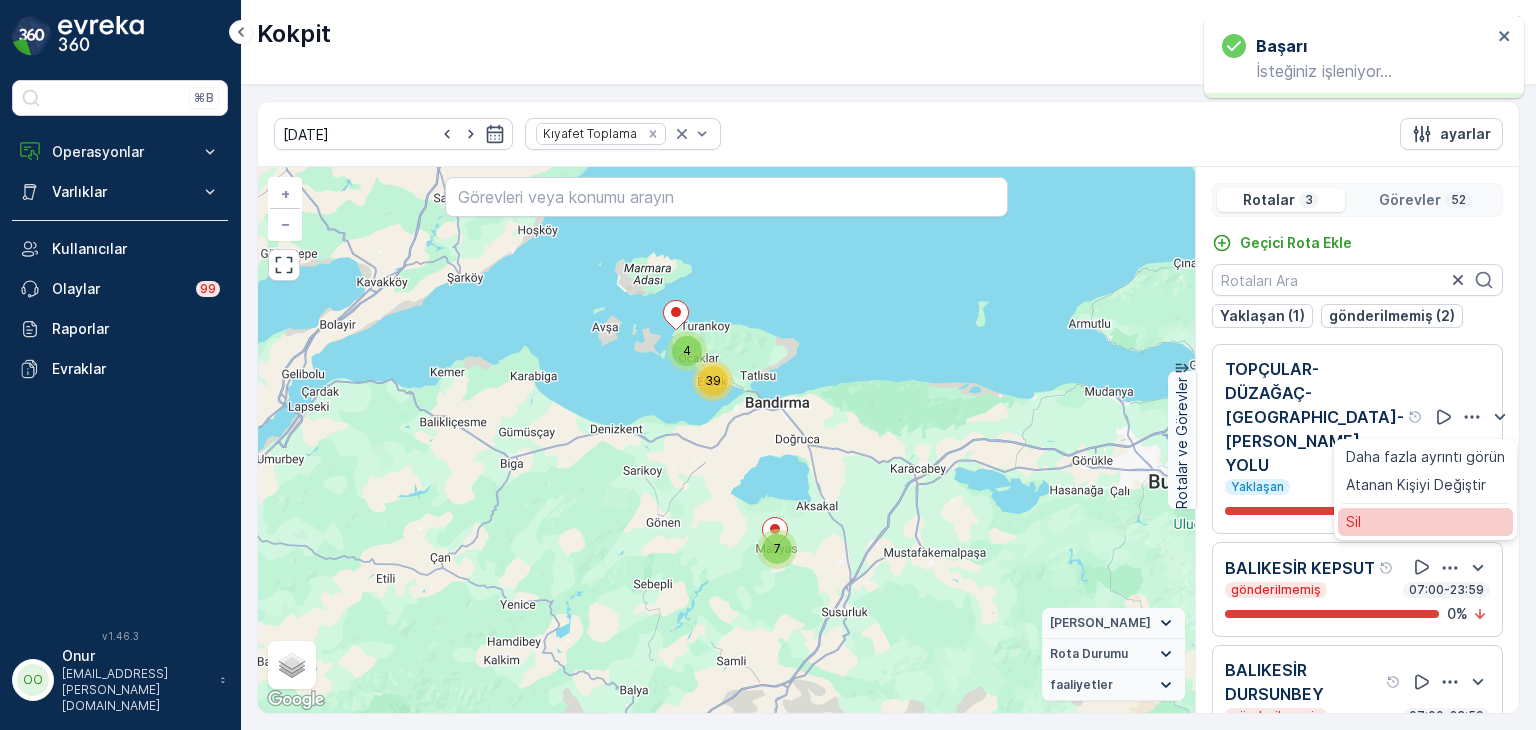 click on "Sil" at bounding box center (1425, 522) 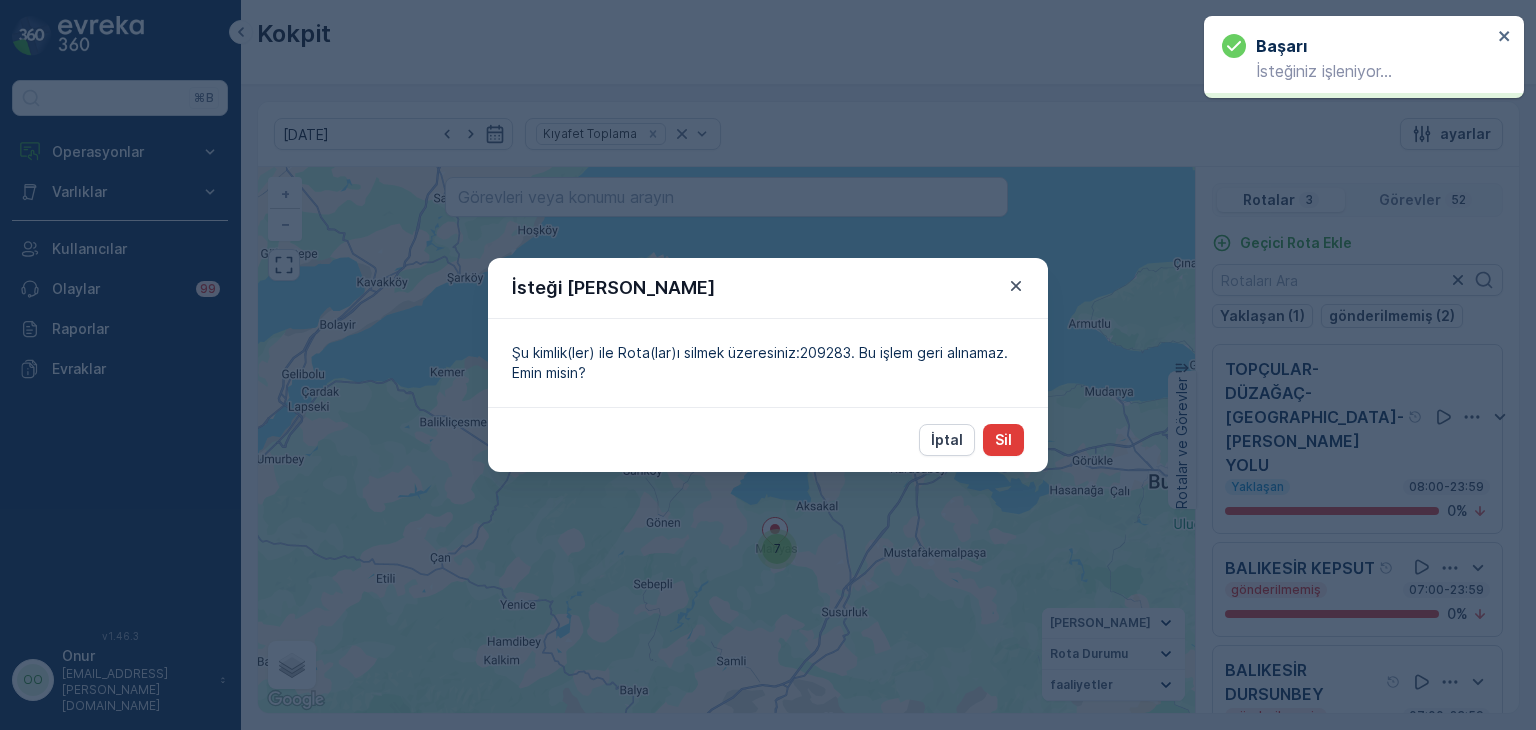 click on "Sil" at bounding box center (1003, 440) 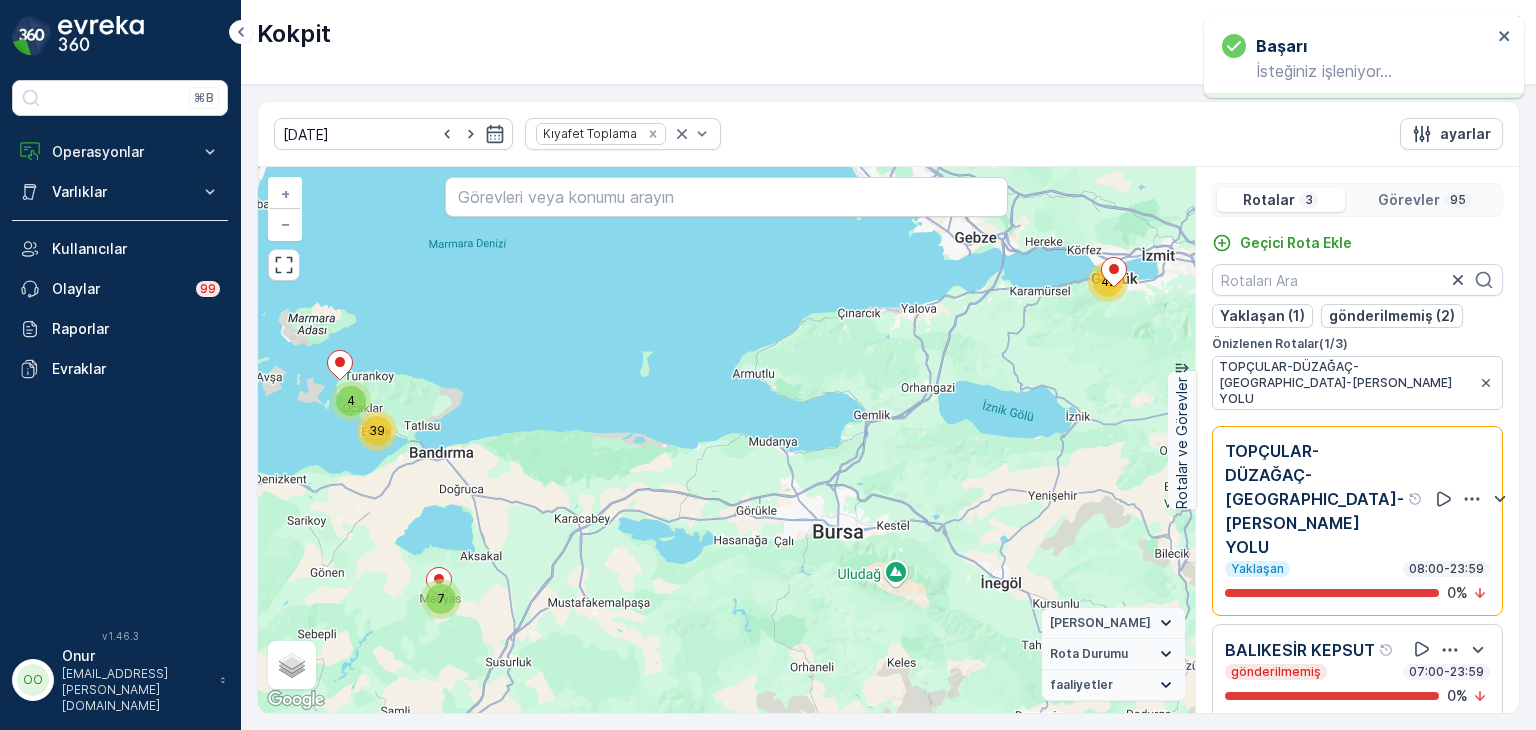 scroll, scrollTop: 0, scrollLeft: 0, axis: both 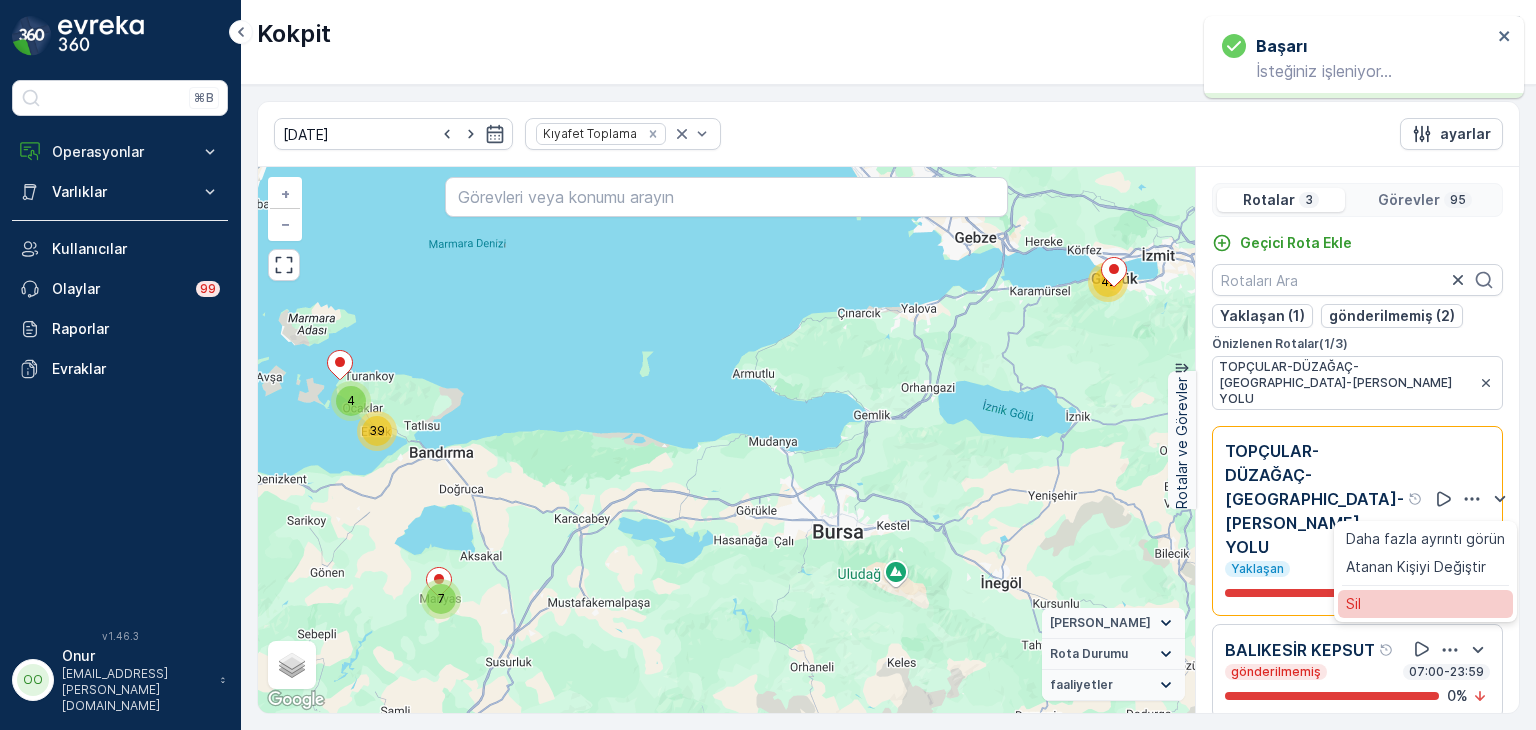 click on "Sil" at bounding box center [1425, 604] 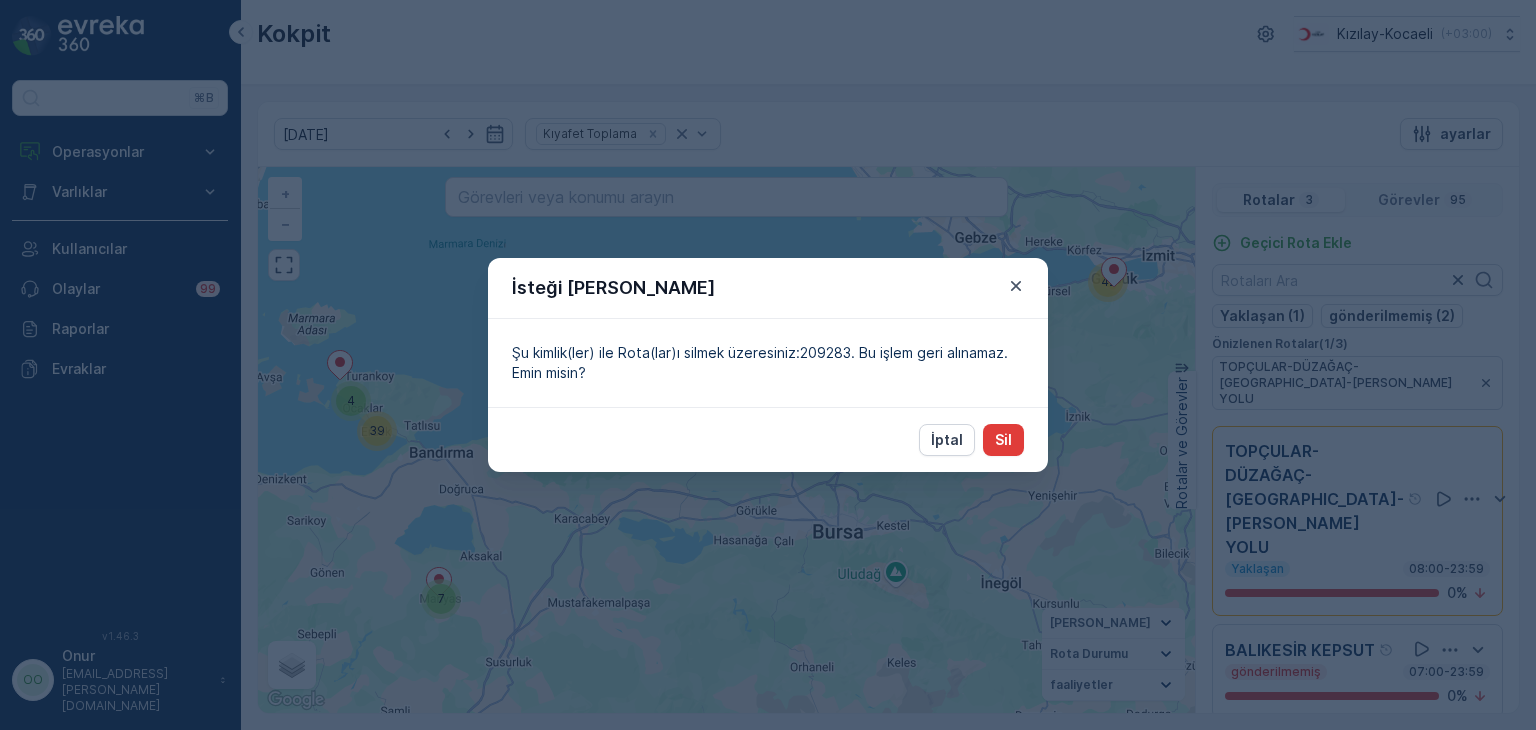 click on "Sil" at bounding box center [1003, 440] 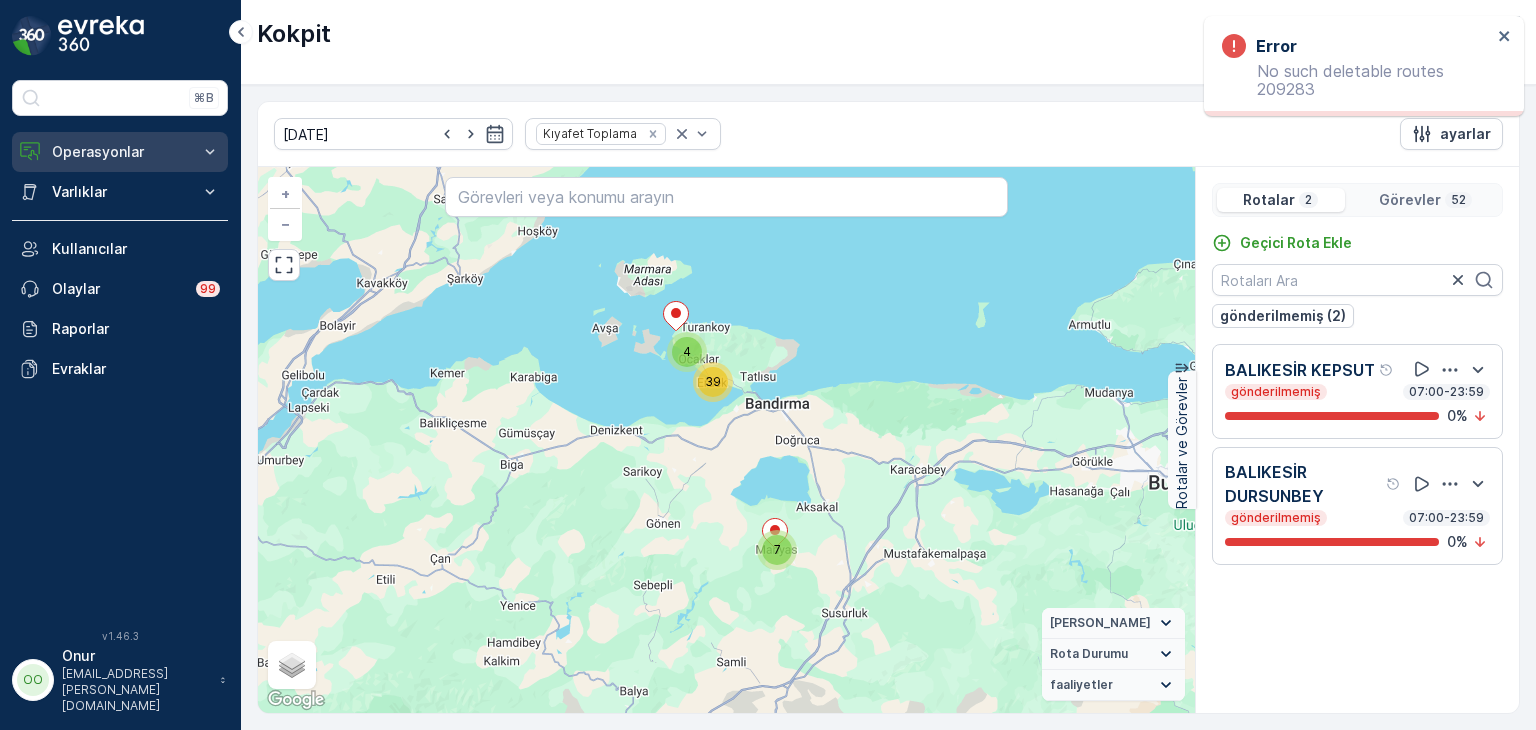 click on "Operasyonlar" at bounding box center [120, 152] 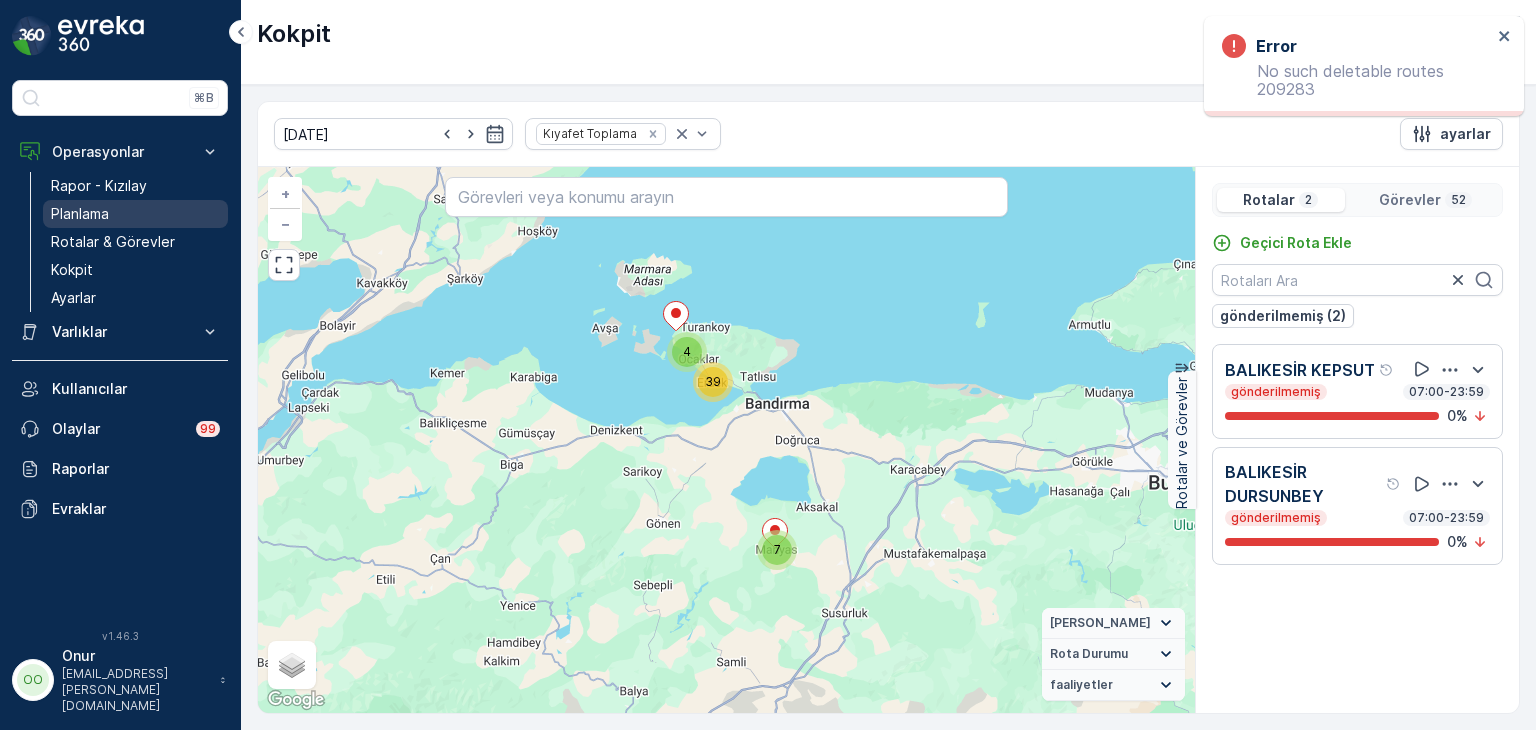 click on "Planlama" at bounding box center (80, 214) 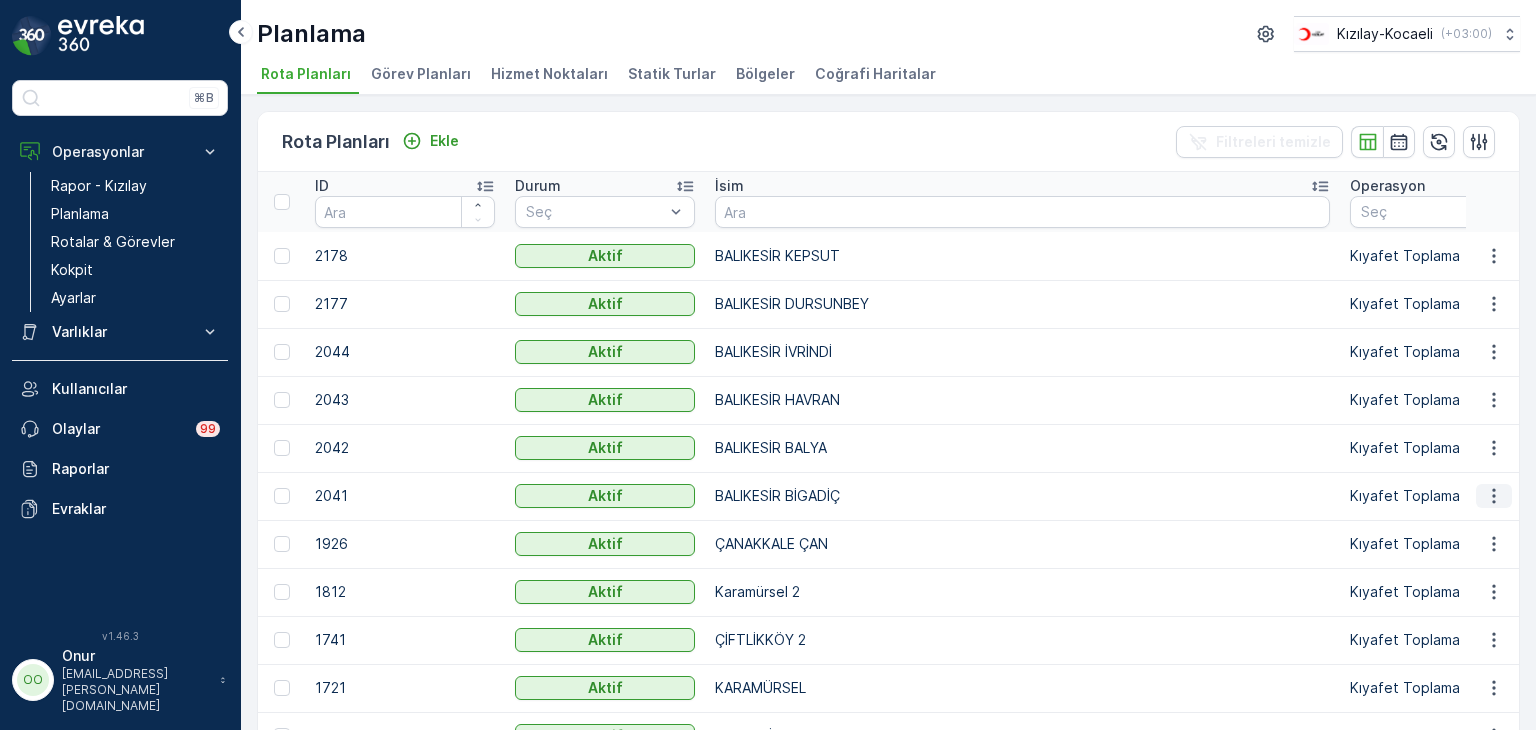 click 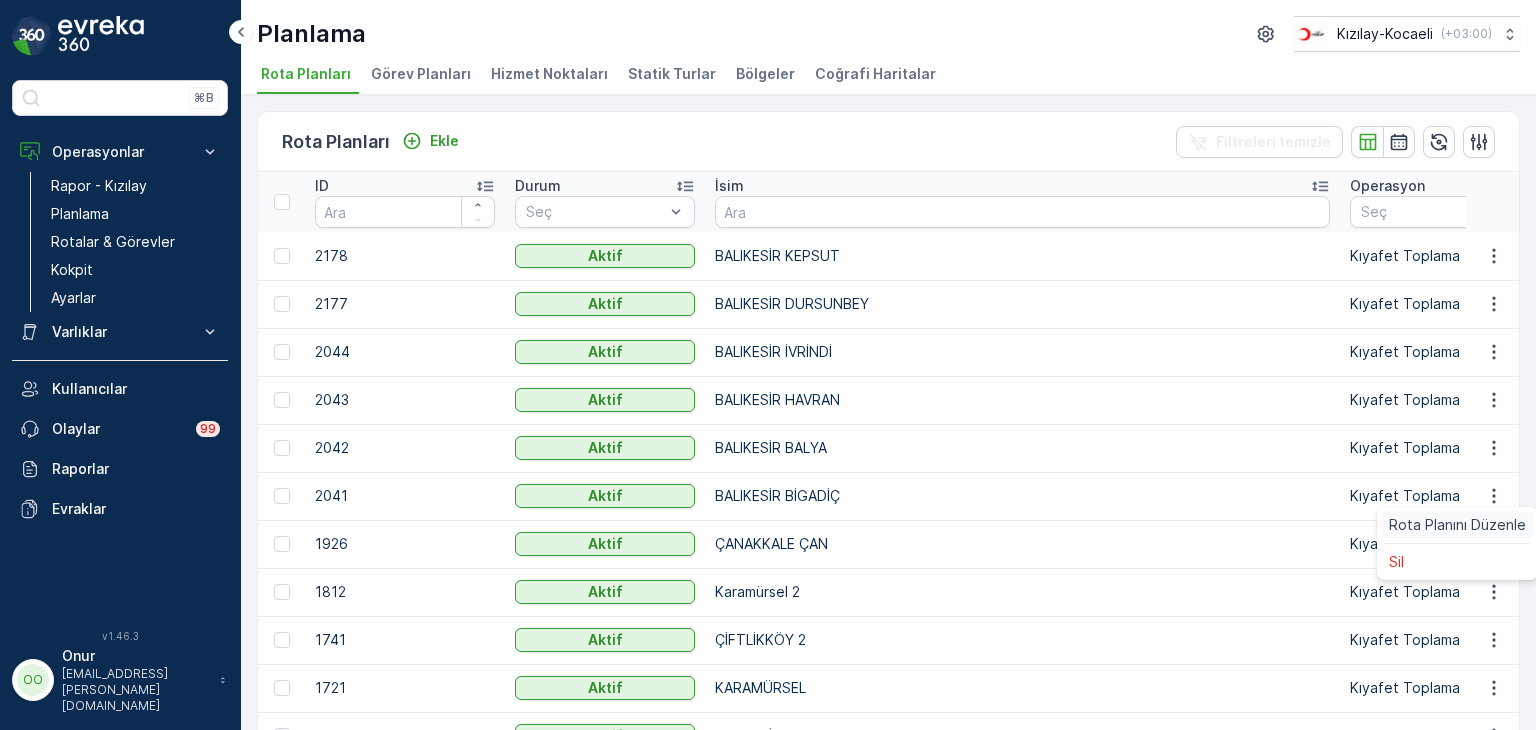 click on "Rota Planını Düzenle" at bounding box center [1457, 525] 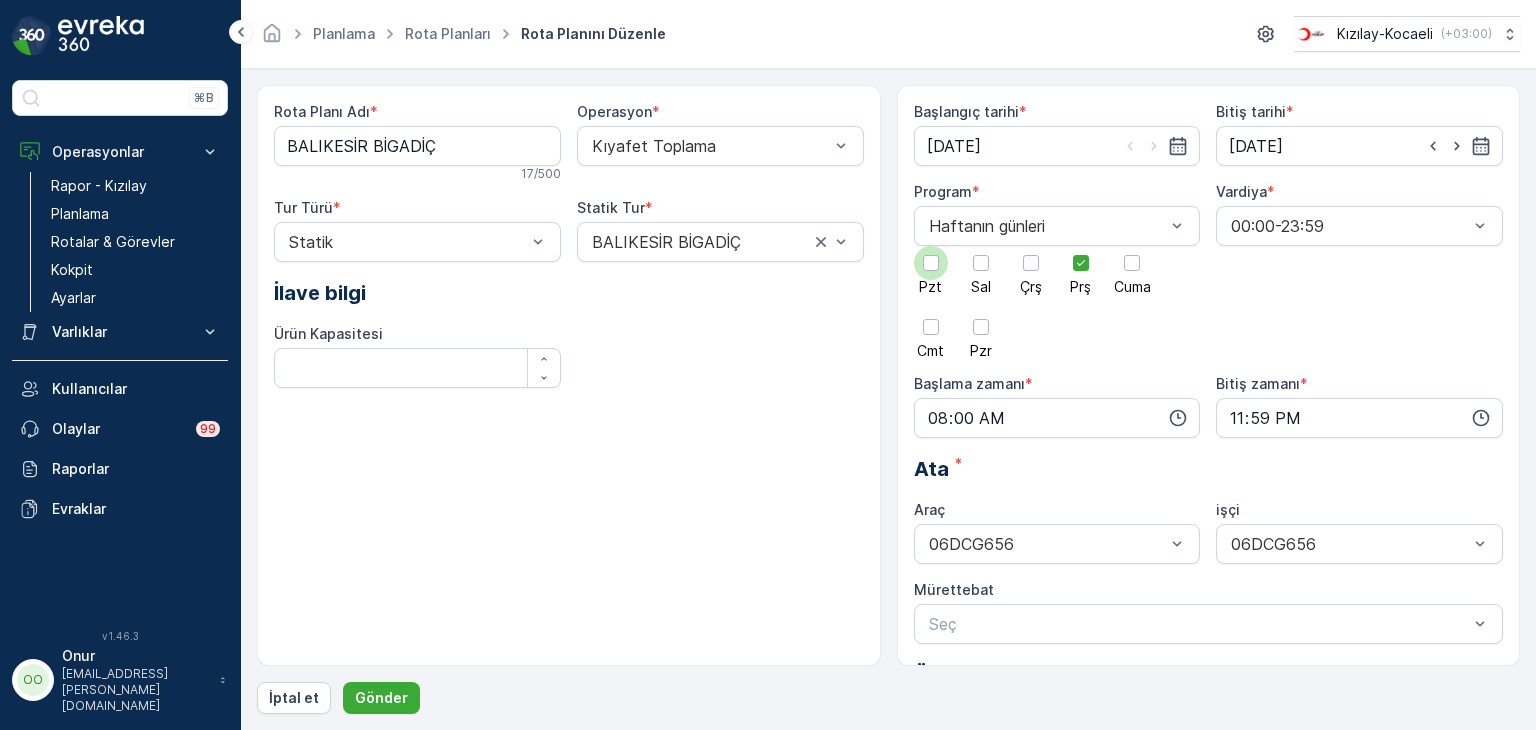 click at bounding box center (931, 263) 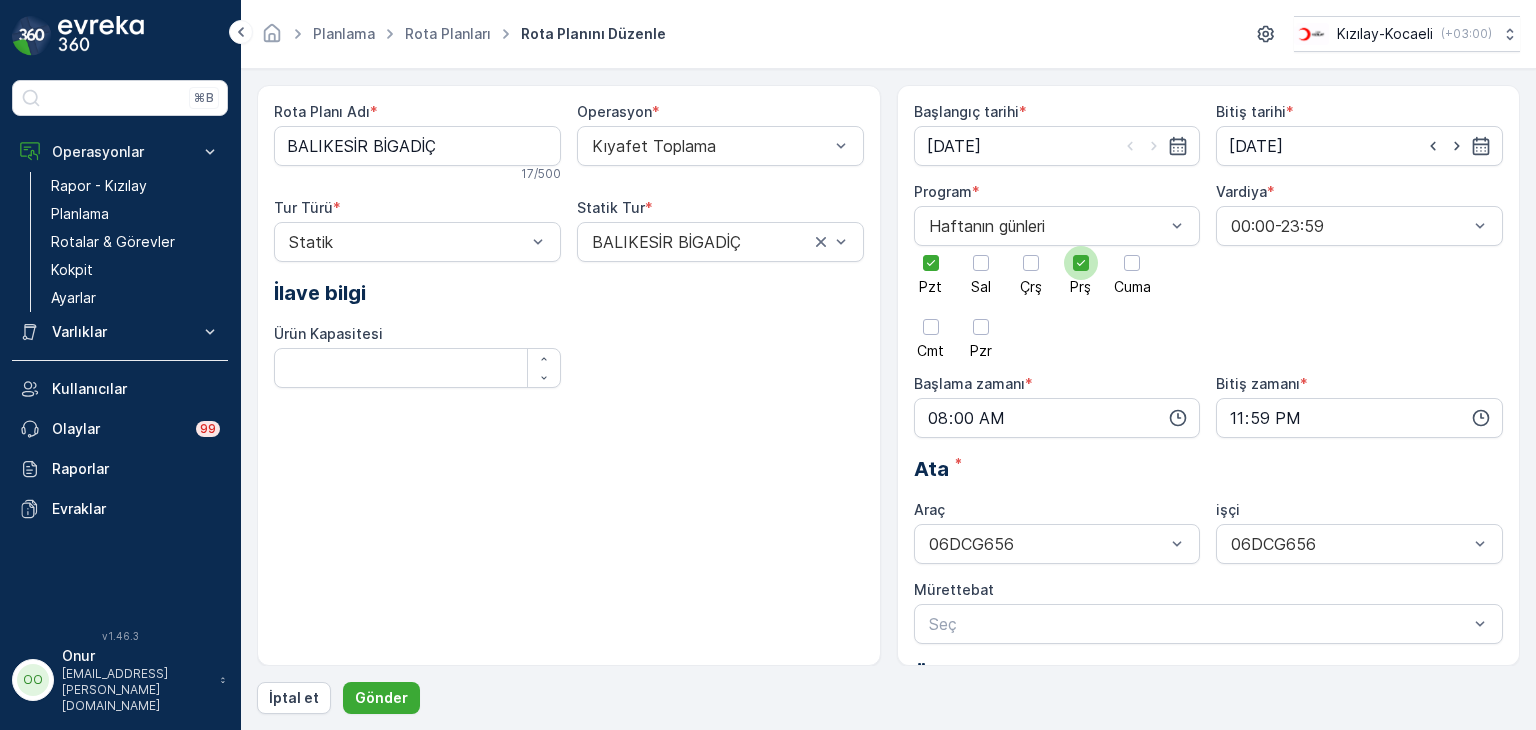 click at bounding box center [1081, 263] 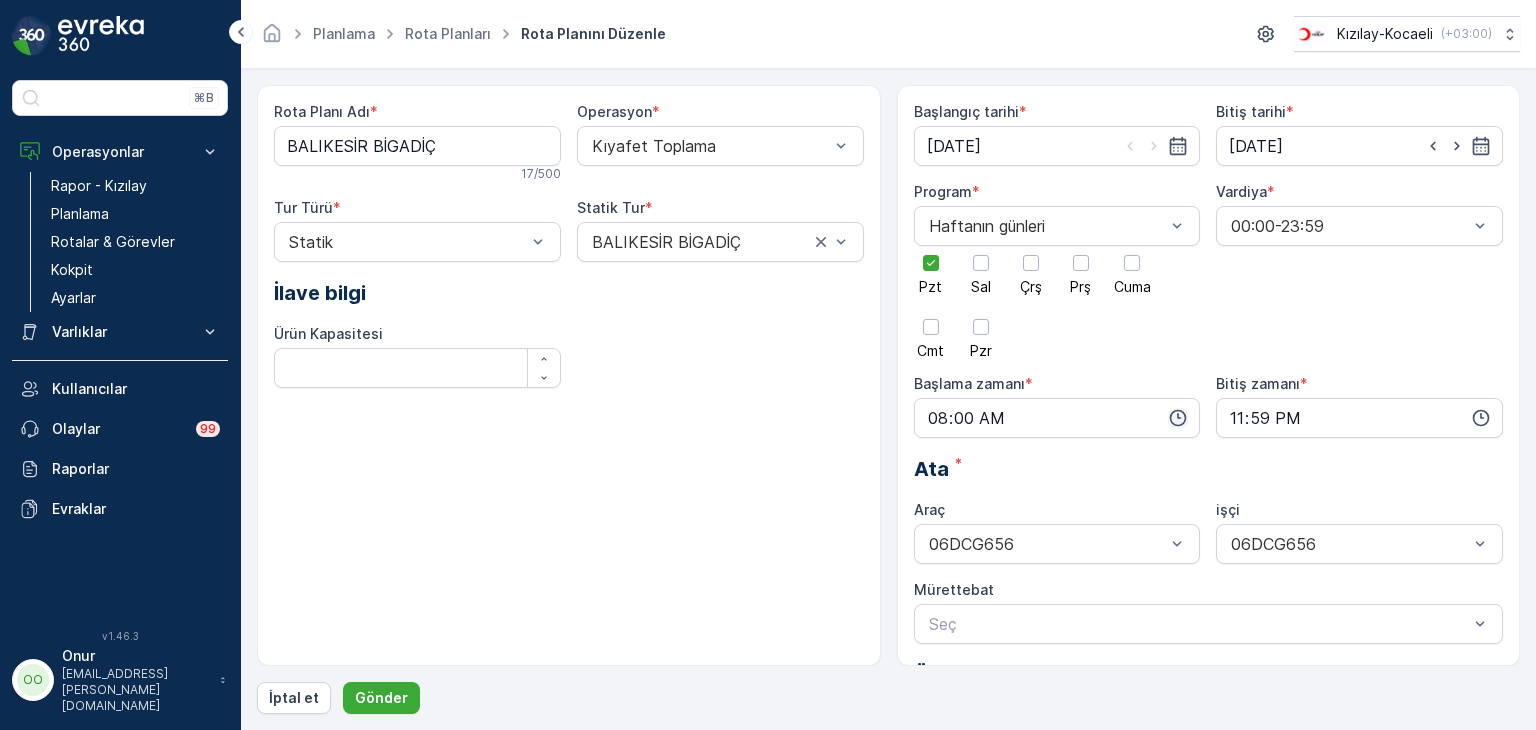 click 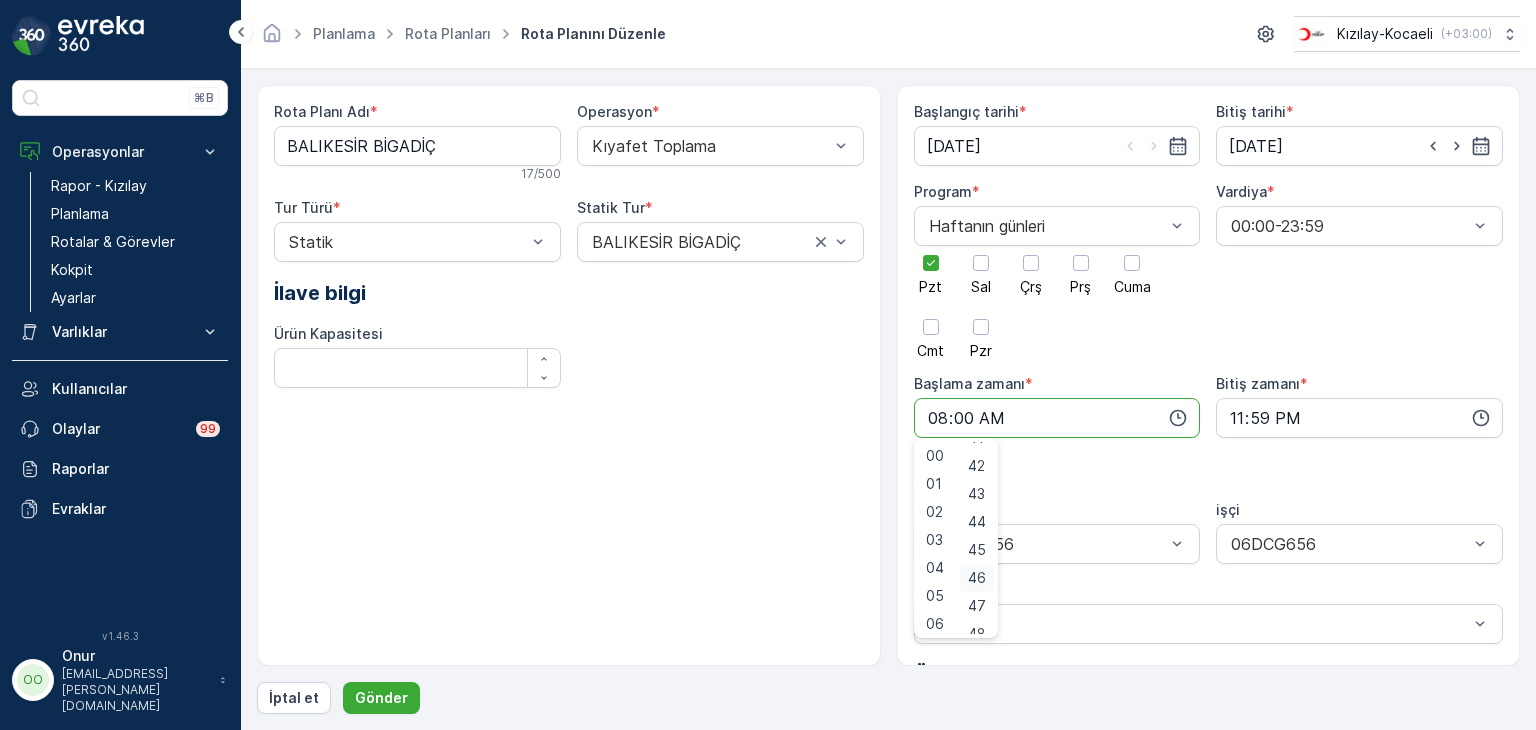 scroll, scrollTop: 1200, scrollLeft: 0, axis: vertical 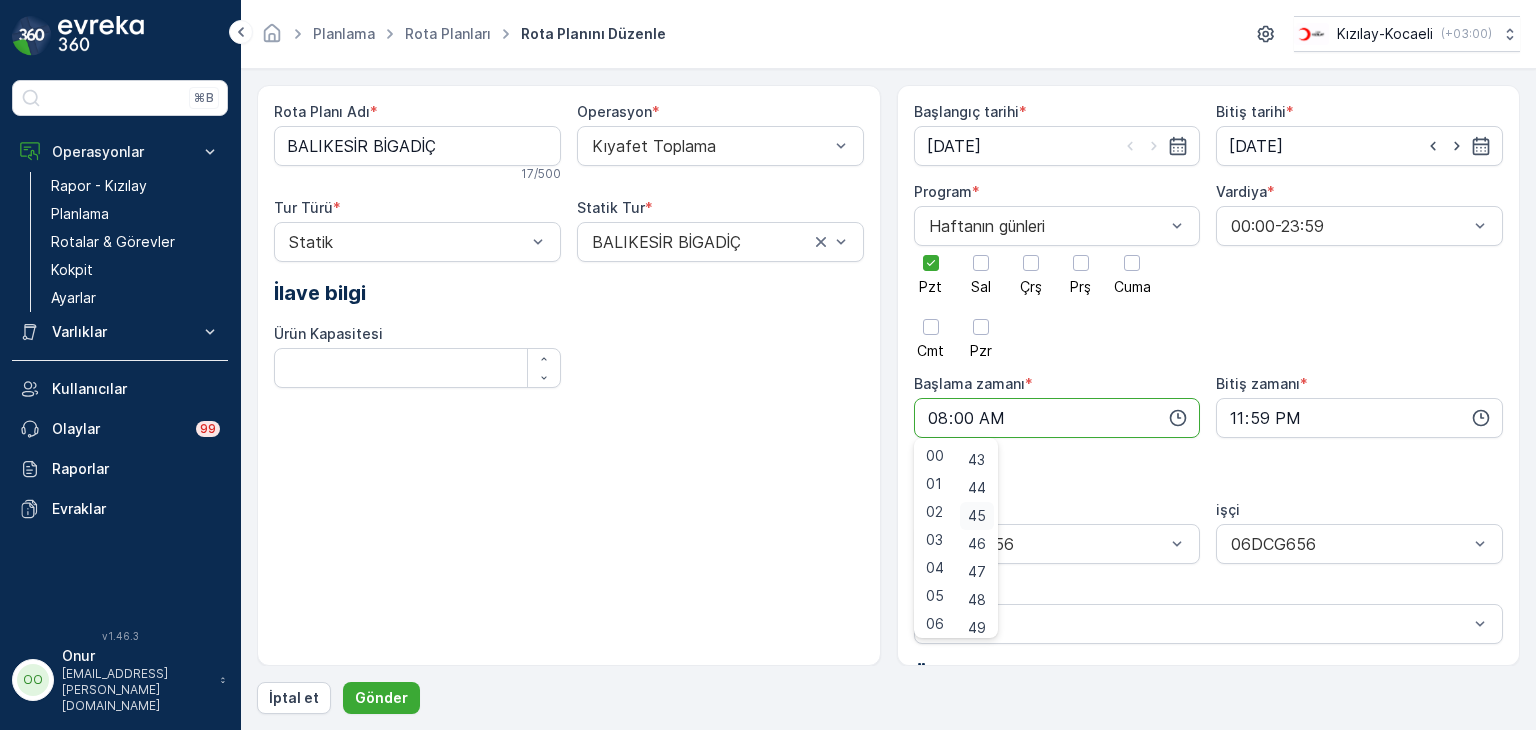 click on "45" at bounding box center [977, 516] 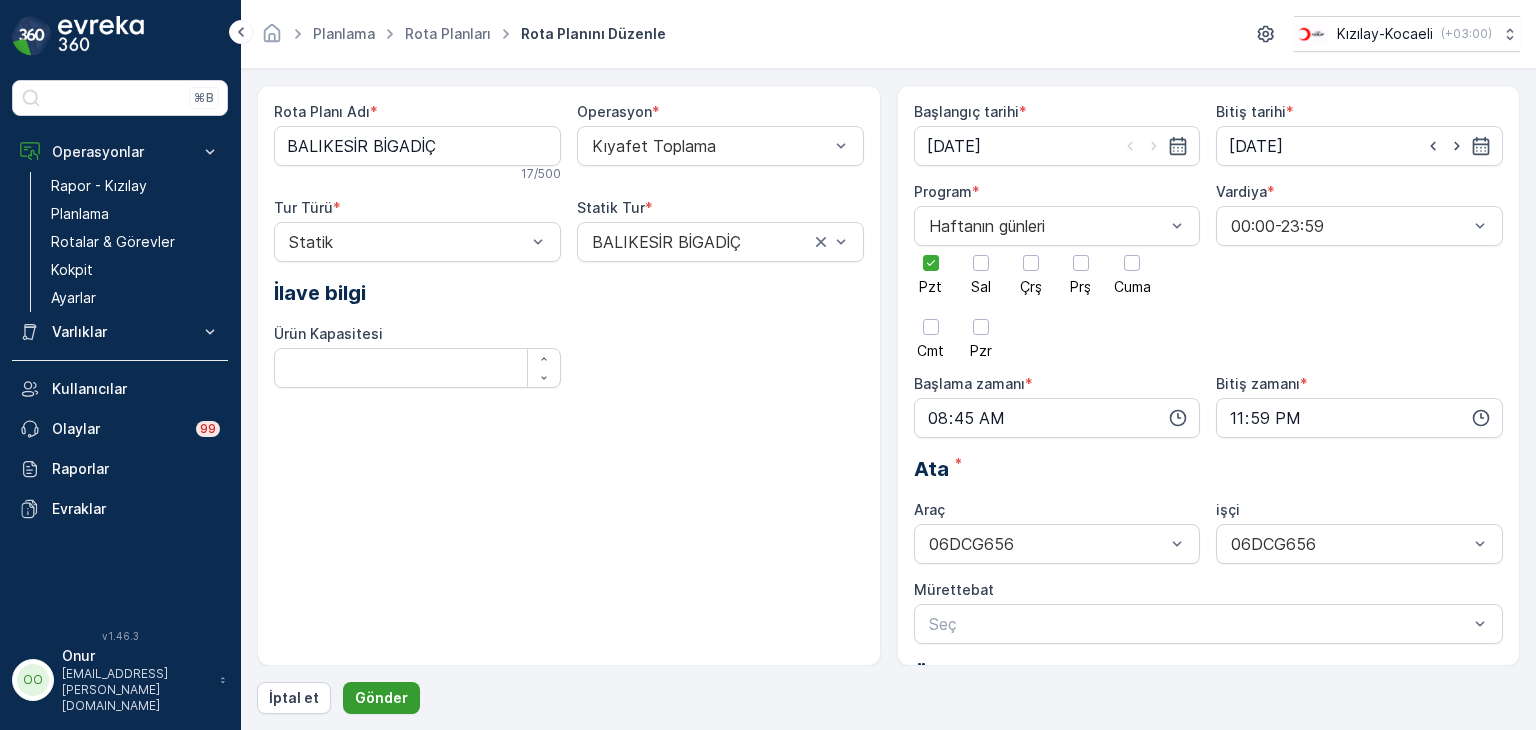 click on "Gönder" at bounding box center (381, 698) 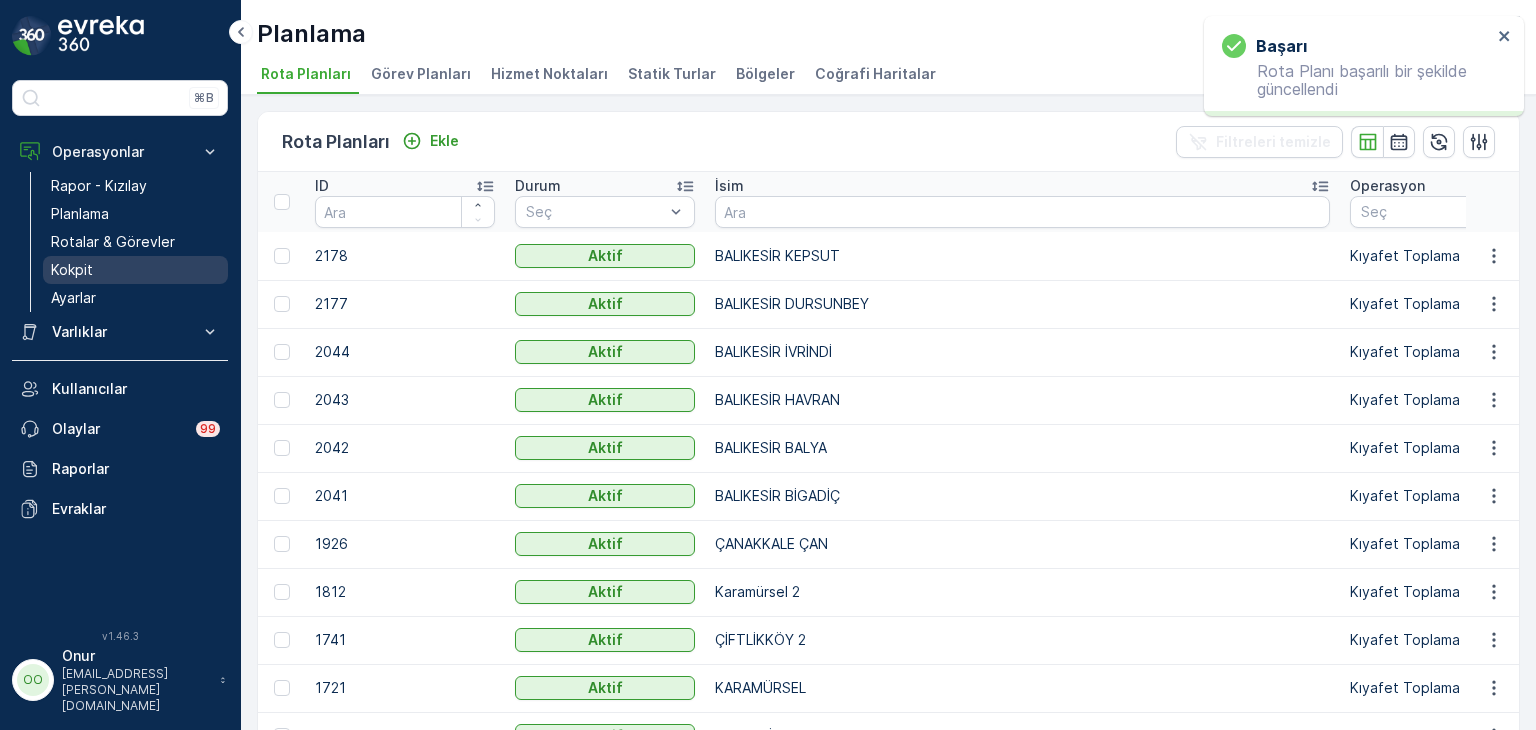 click on "Kokpit" at bounding box center [72, 270] 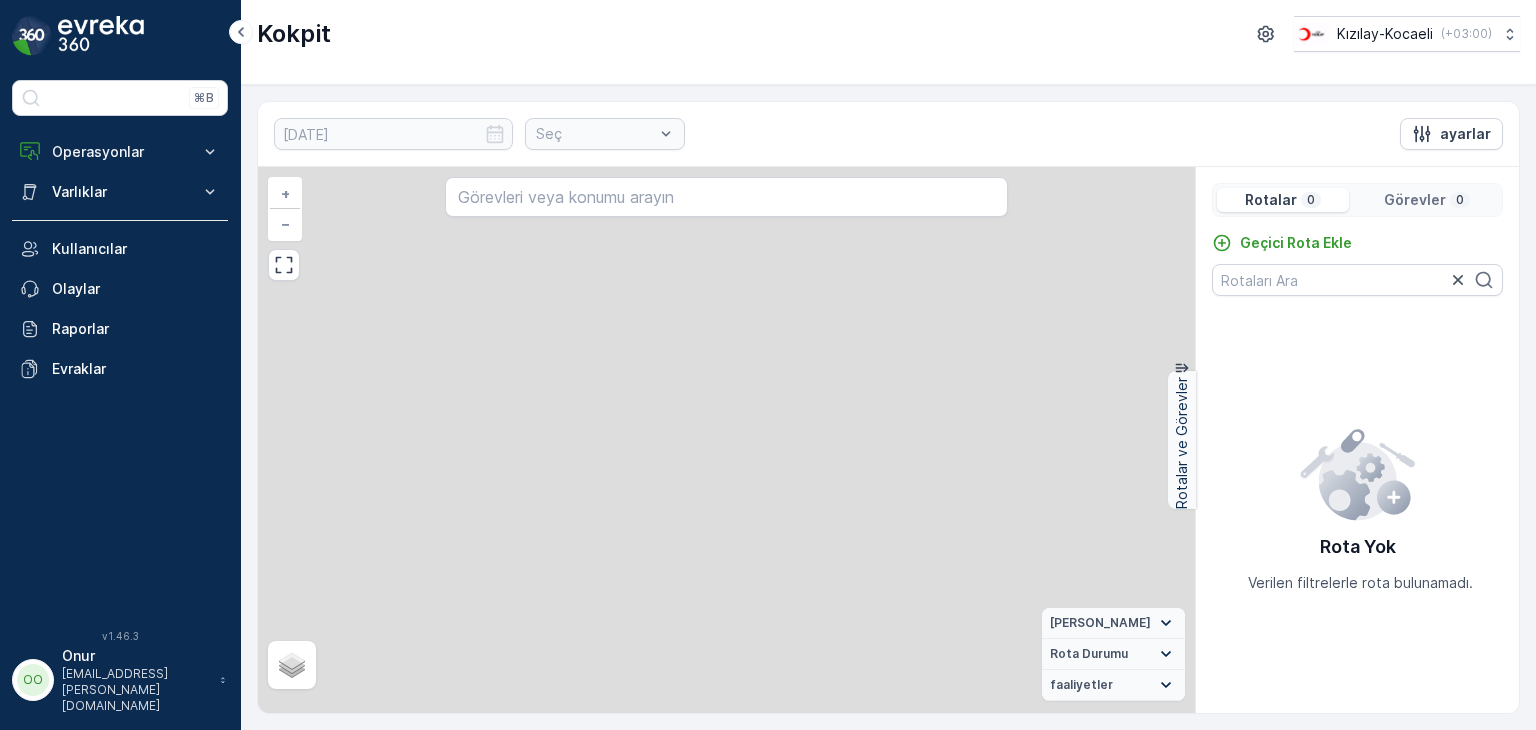 scroll, scrollTop: 0, scrollLeft: 0, axis: both 